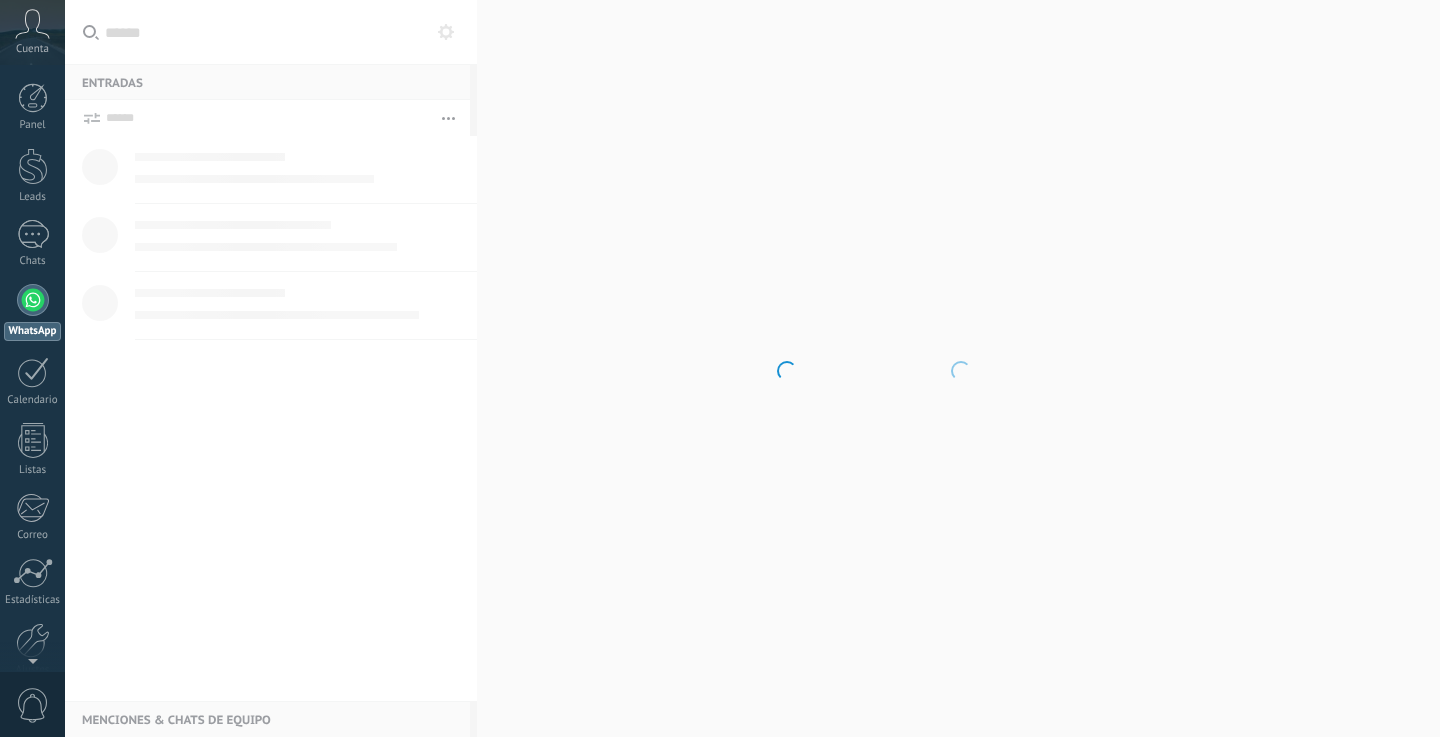 scroll, scrollTop: 0, scrollLeft: 0, axis: both 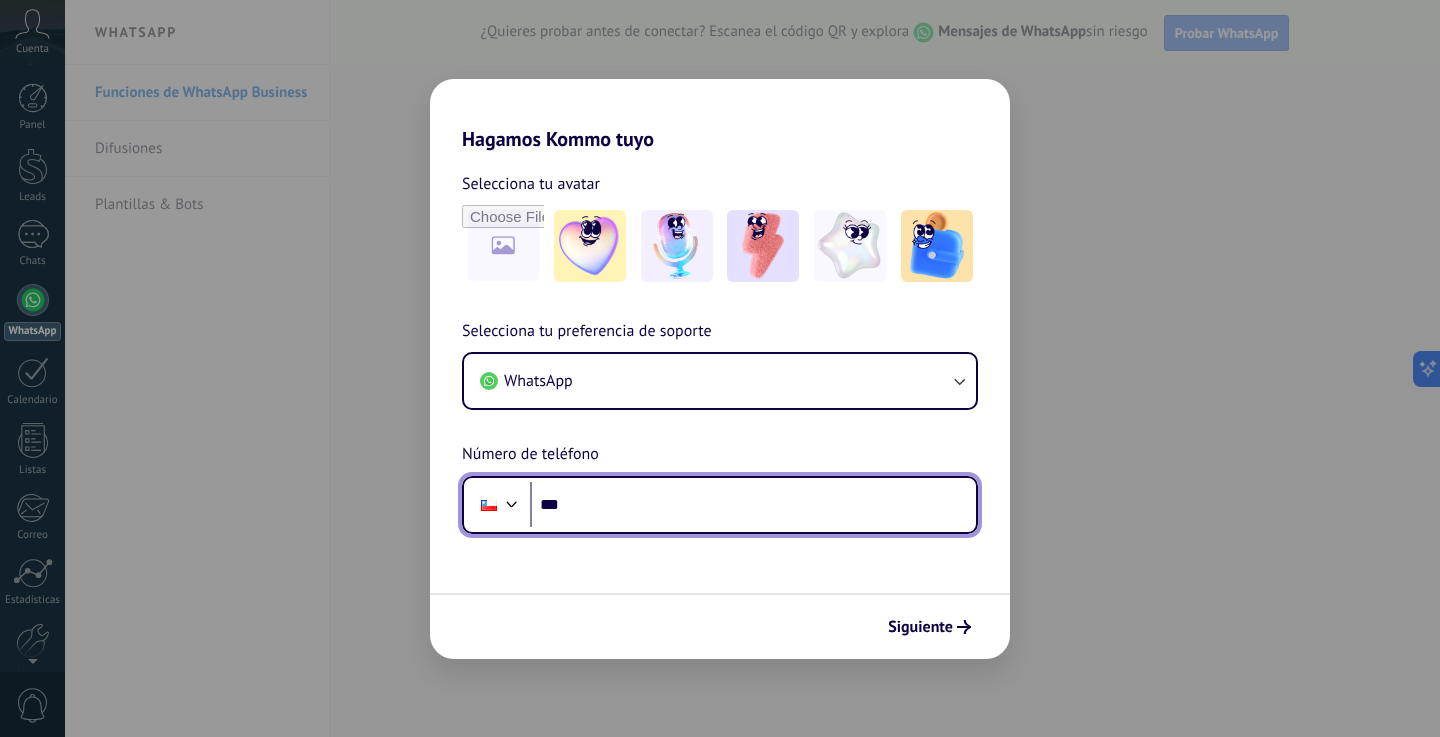 click on "***" at bounding box center (753, 505) 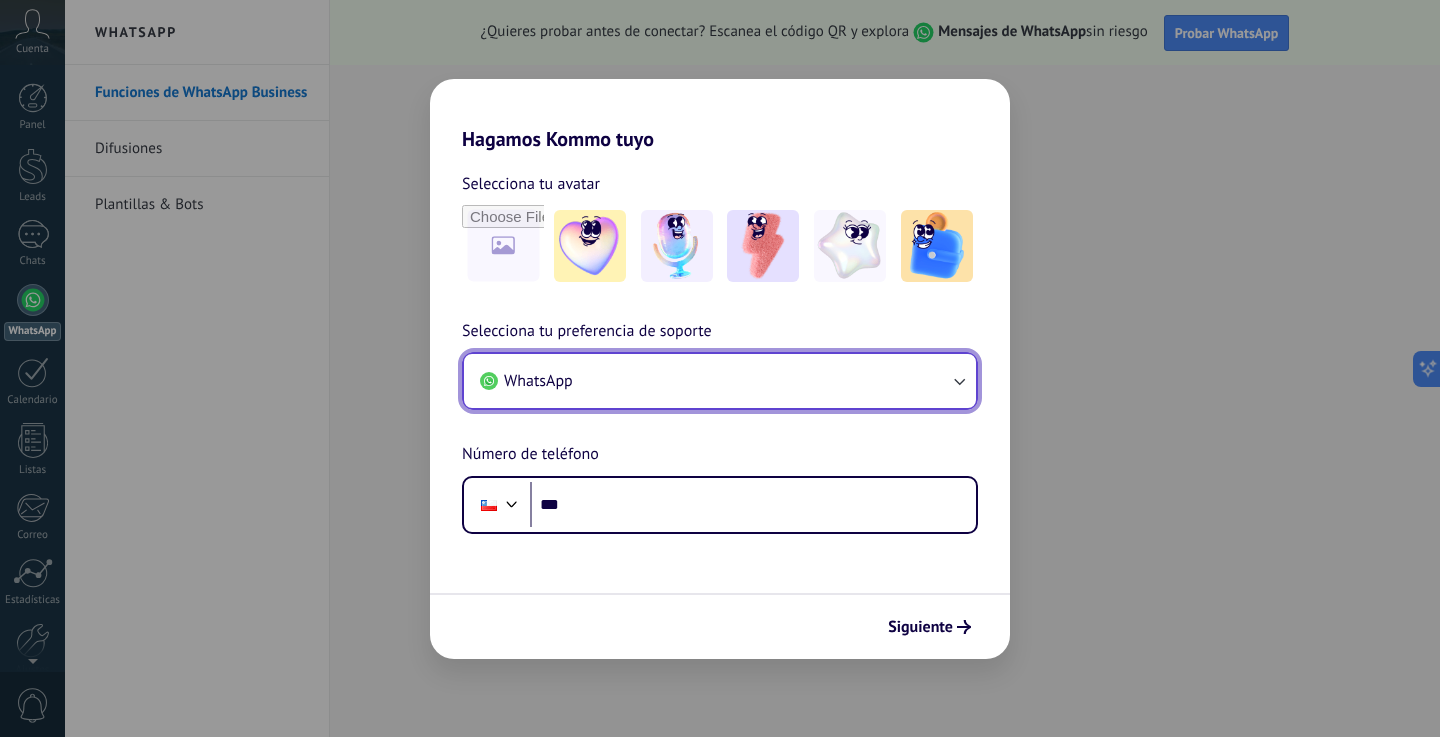 click at bounding box center (959, 381) 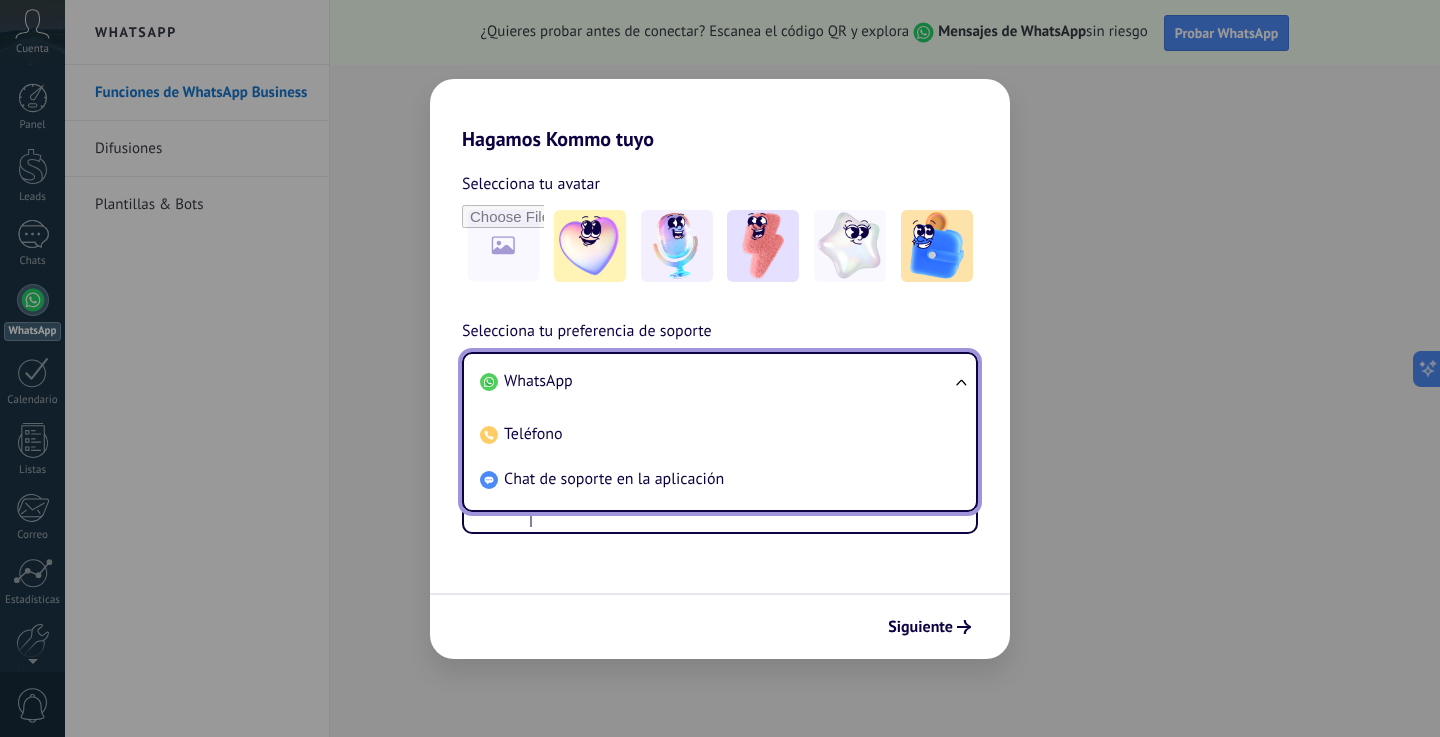click on "Hagamos Kommo tuyo Selecciona tu avatar Selecciona tu preferencia de soporte WhatsApp WhatsApp Teléfono Chat de soporte en la aplicación Número de teléfono [PHONE] Siguiente" at bounding box center [720, 368] 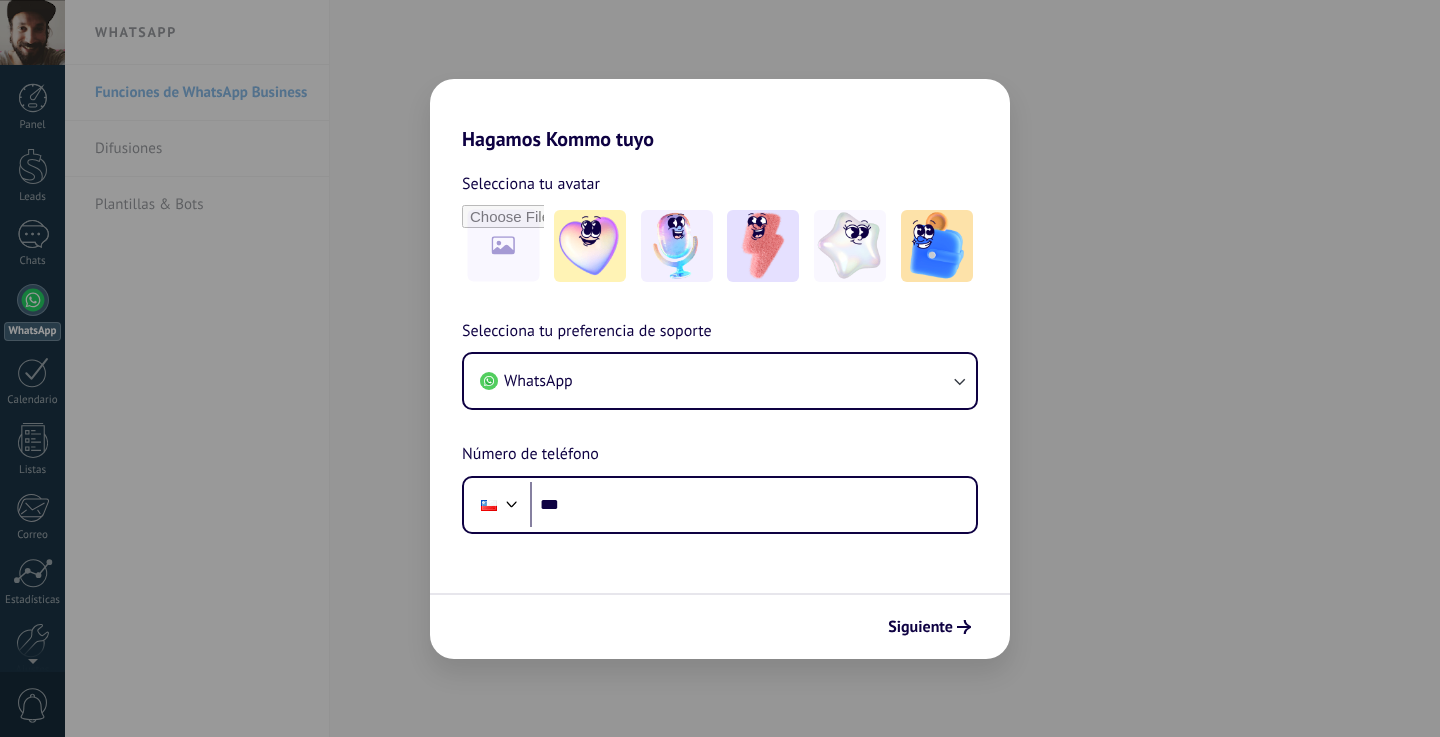 scroll, scrollTop: 0, scrollLeft: 0, axis: both 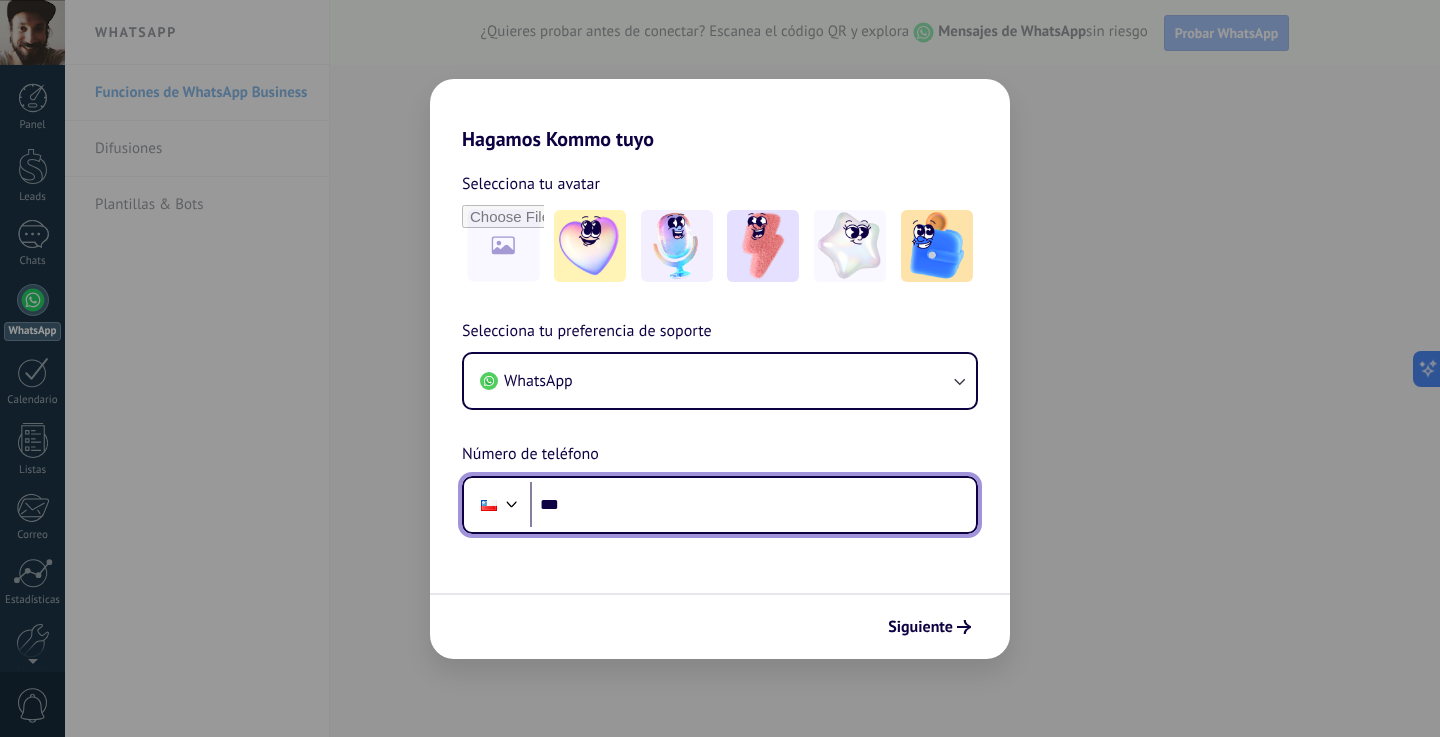 click on "***" at bounding box center [753, 505] 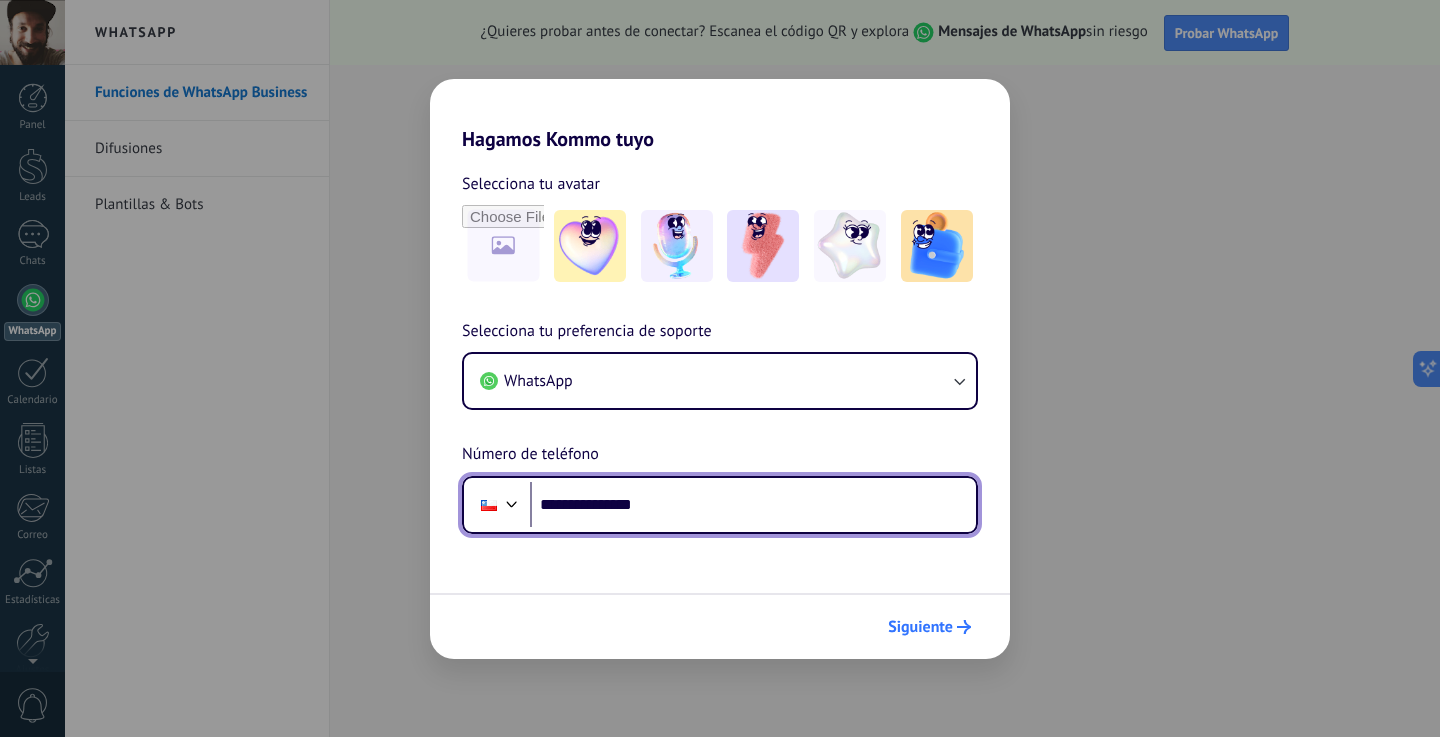 type on "**********" 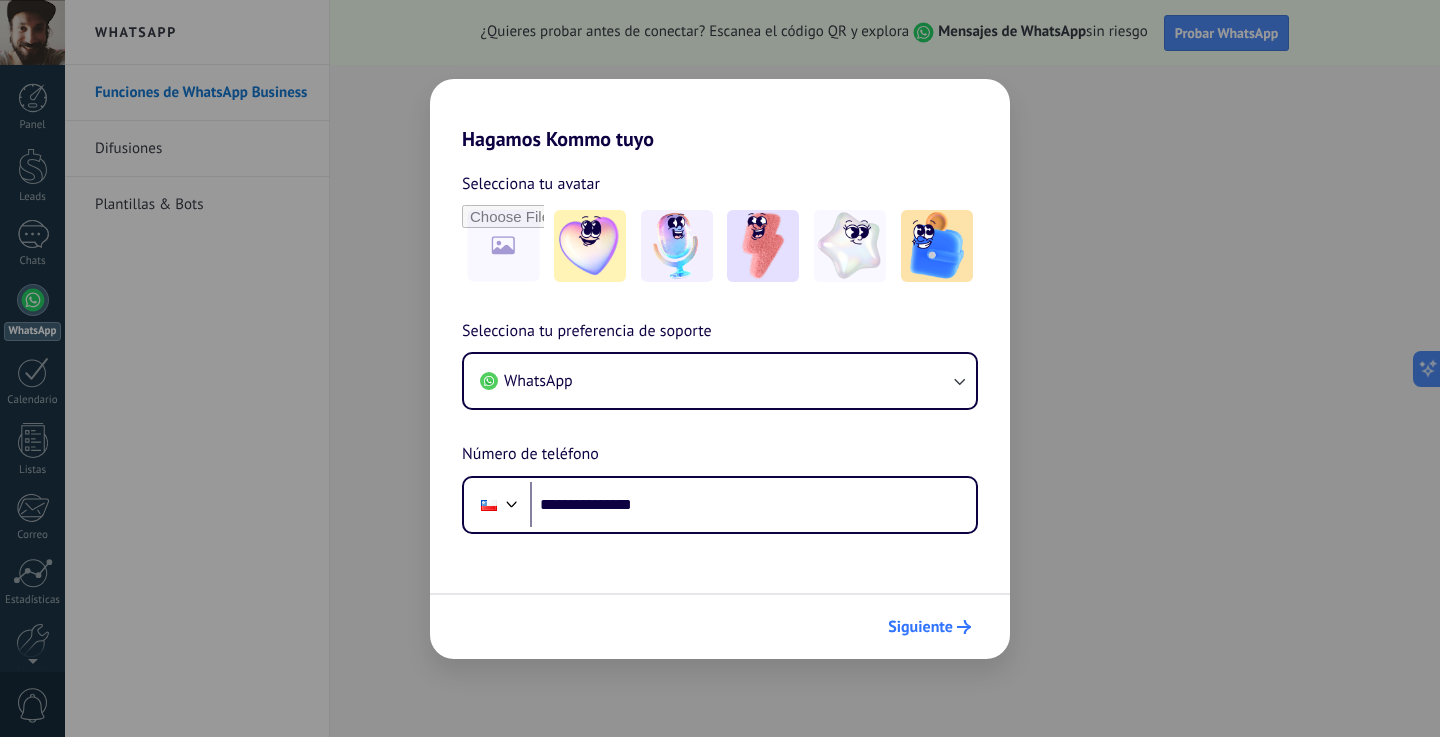 click on "Siguiente" at bounding box center [920, 627] 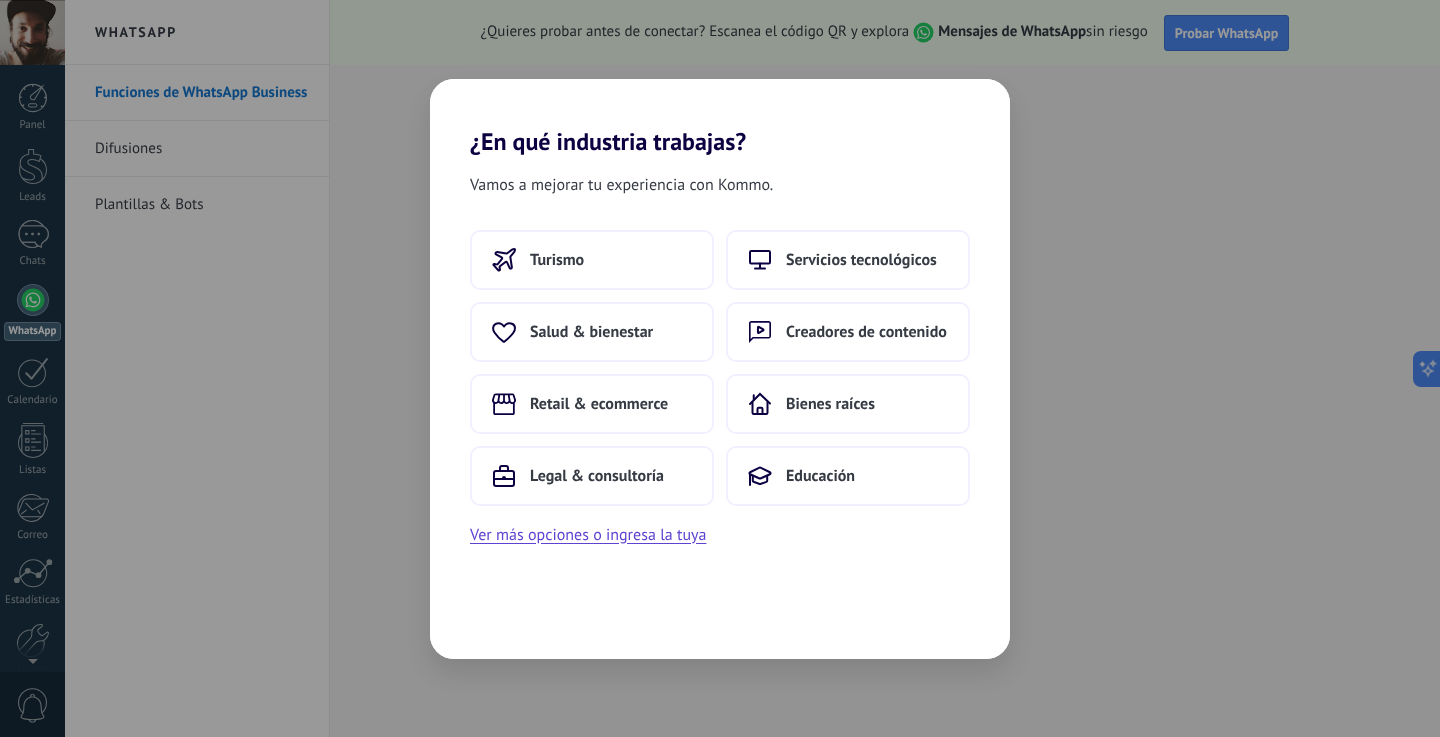 scroll, scrollTop: 0, scrollLeft: 0, axis: both 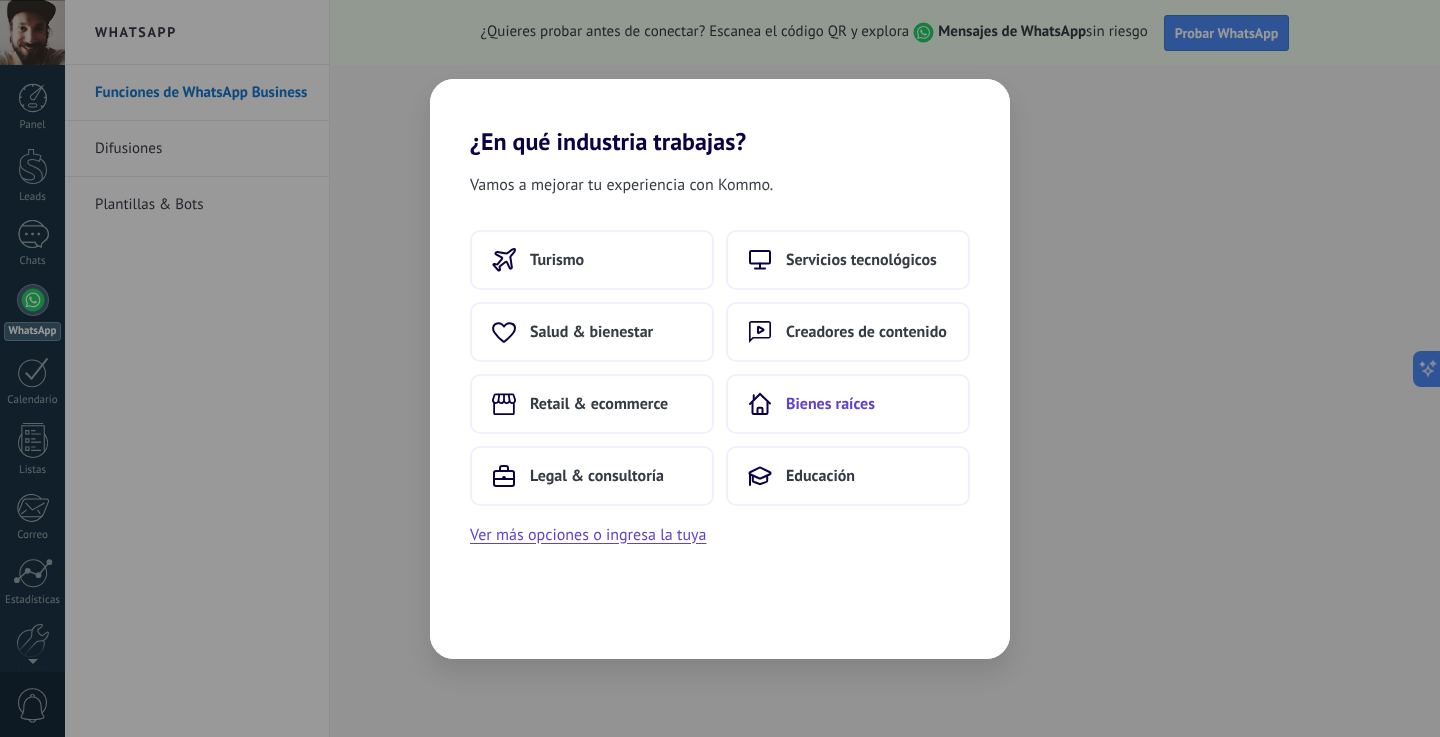click on "Bienes raíces" at bounding box center (557, 260) 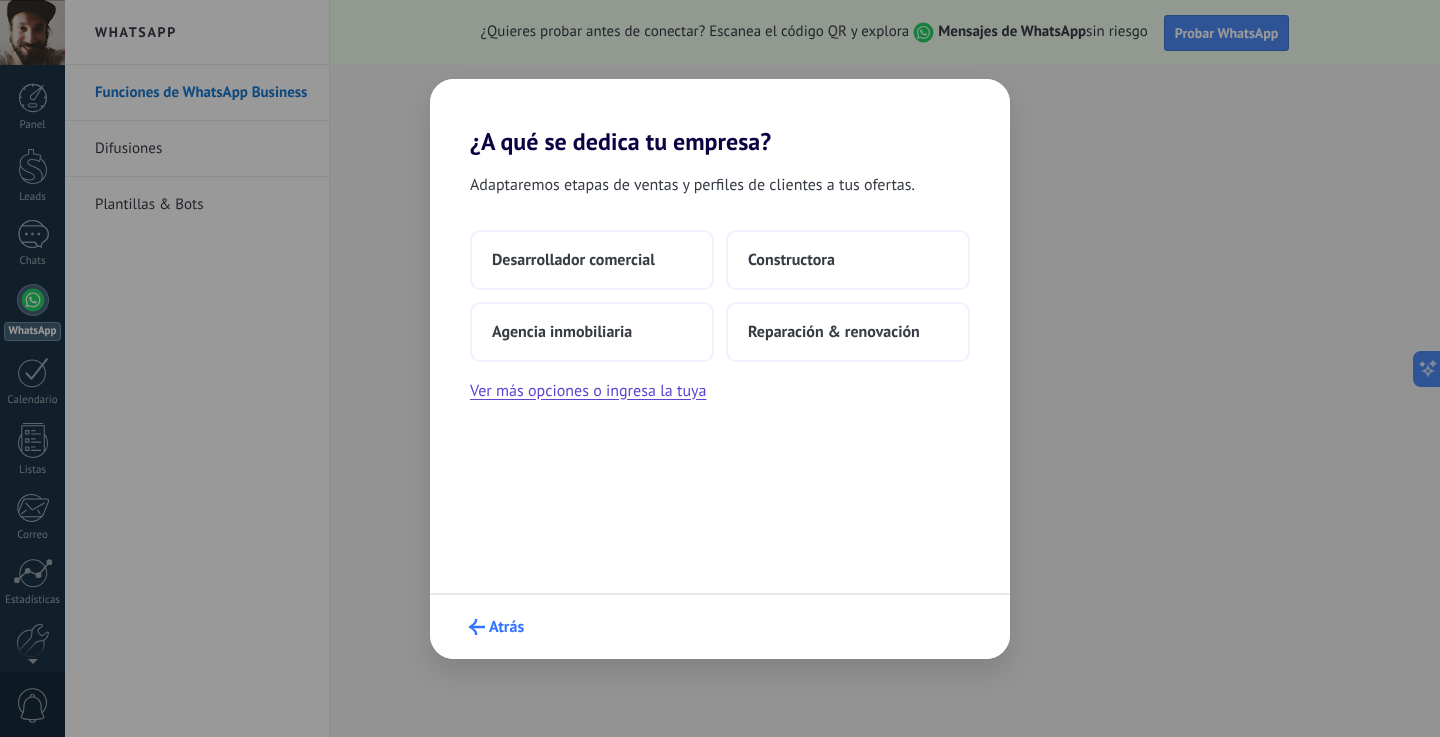 click on "Atrás" at bounding box center (506, 627) 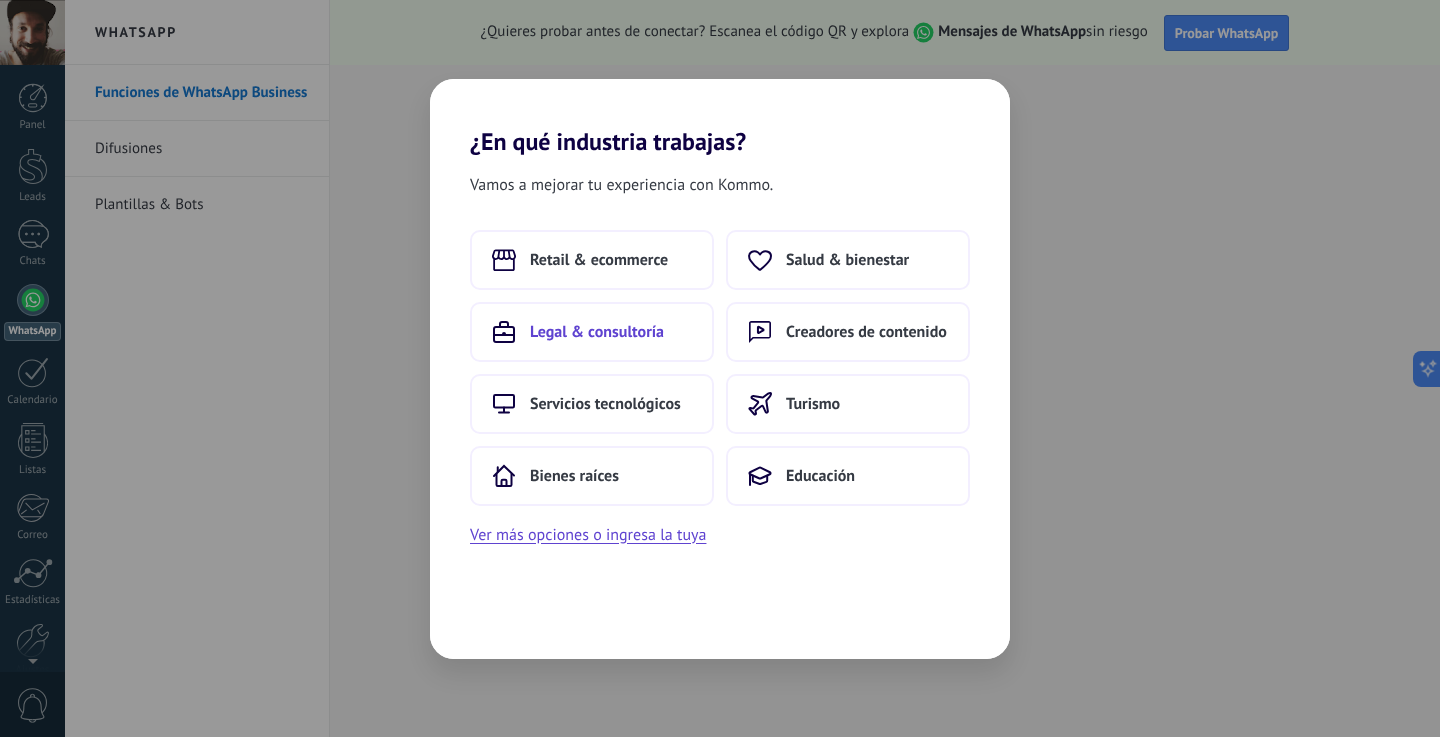 click on "Legal & consultoría" at bounding box center [599, 260] 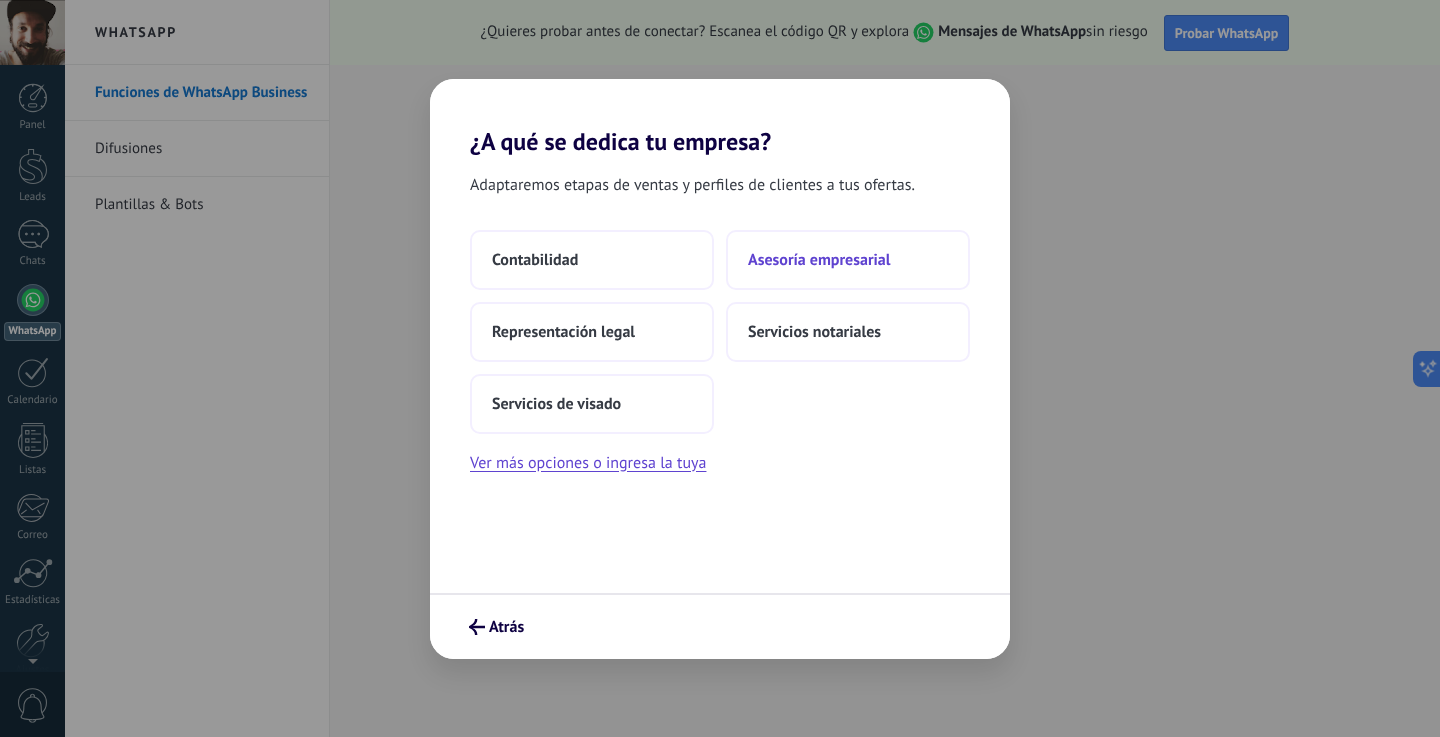 click on "Asesoría empresarial" at bounding box center (535, 260) 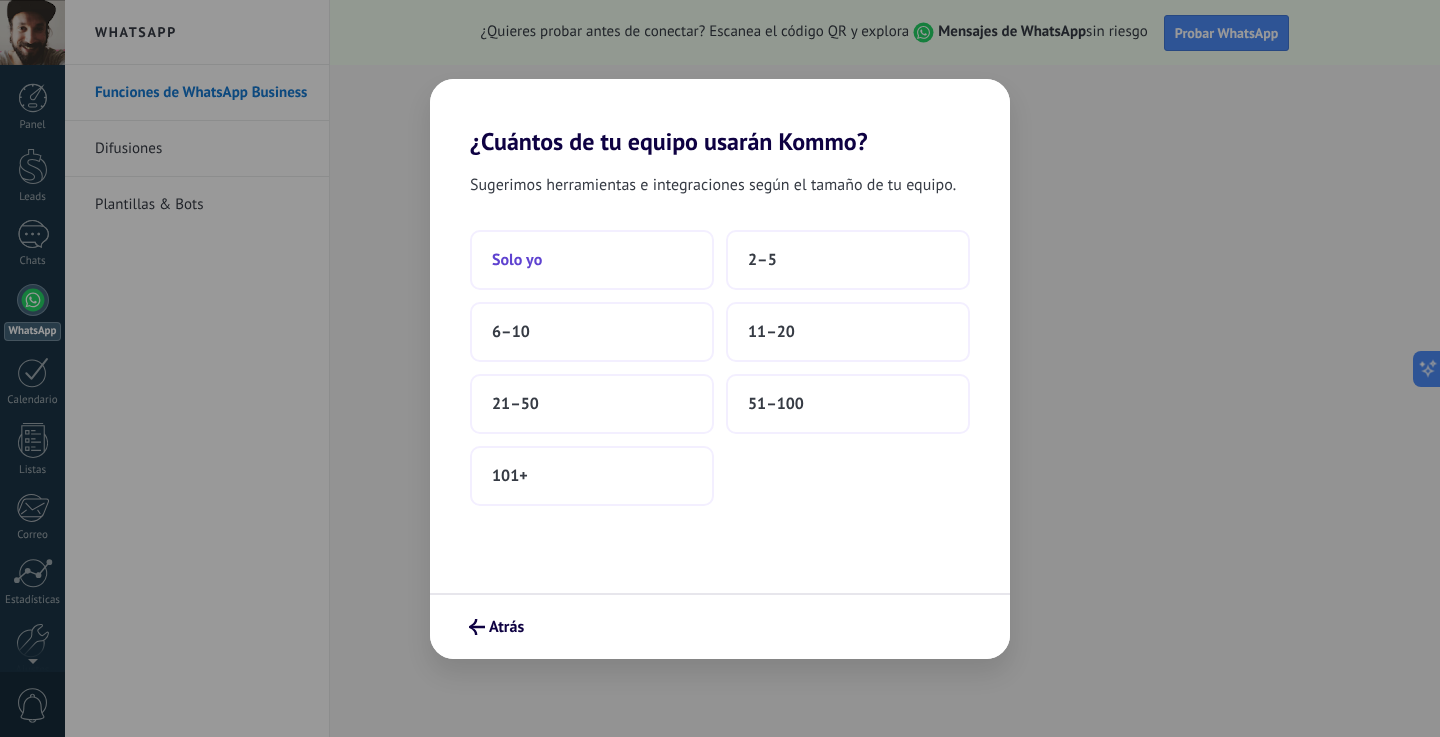 click on "Solo yo" at bounding box center (592, 260) 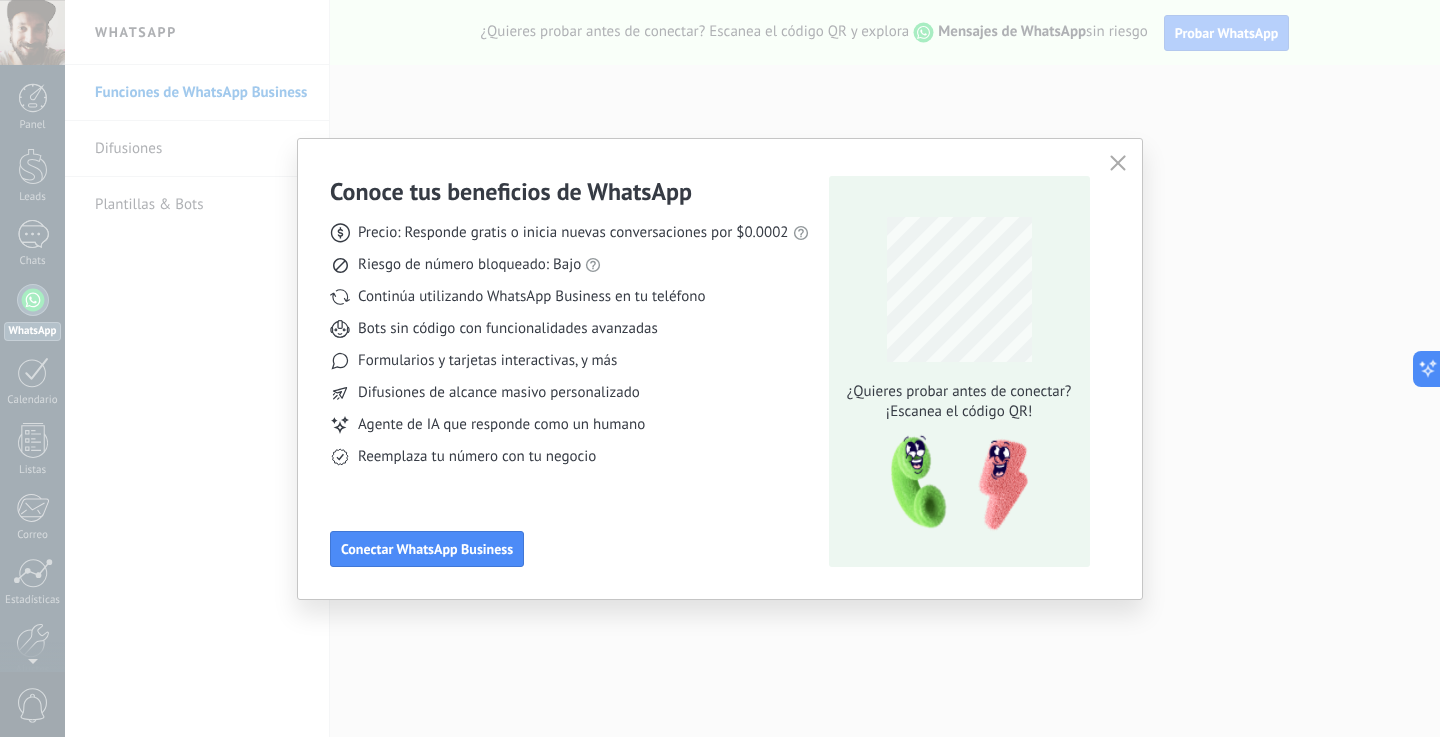 click at bounding box center [1118, 163] 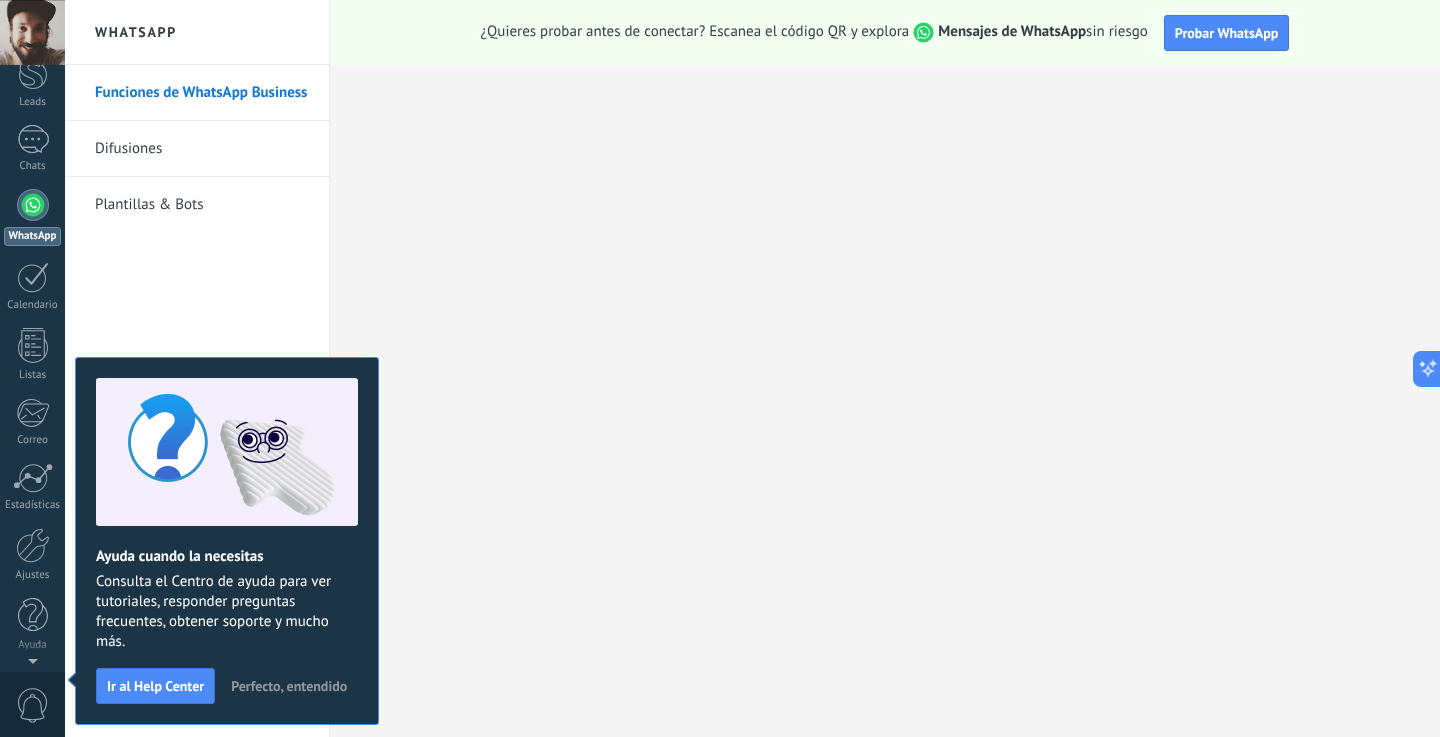scroll, scrollTop: 0, scrollLeft: 0, axis: both 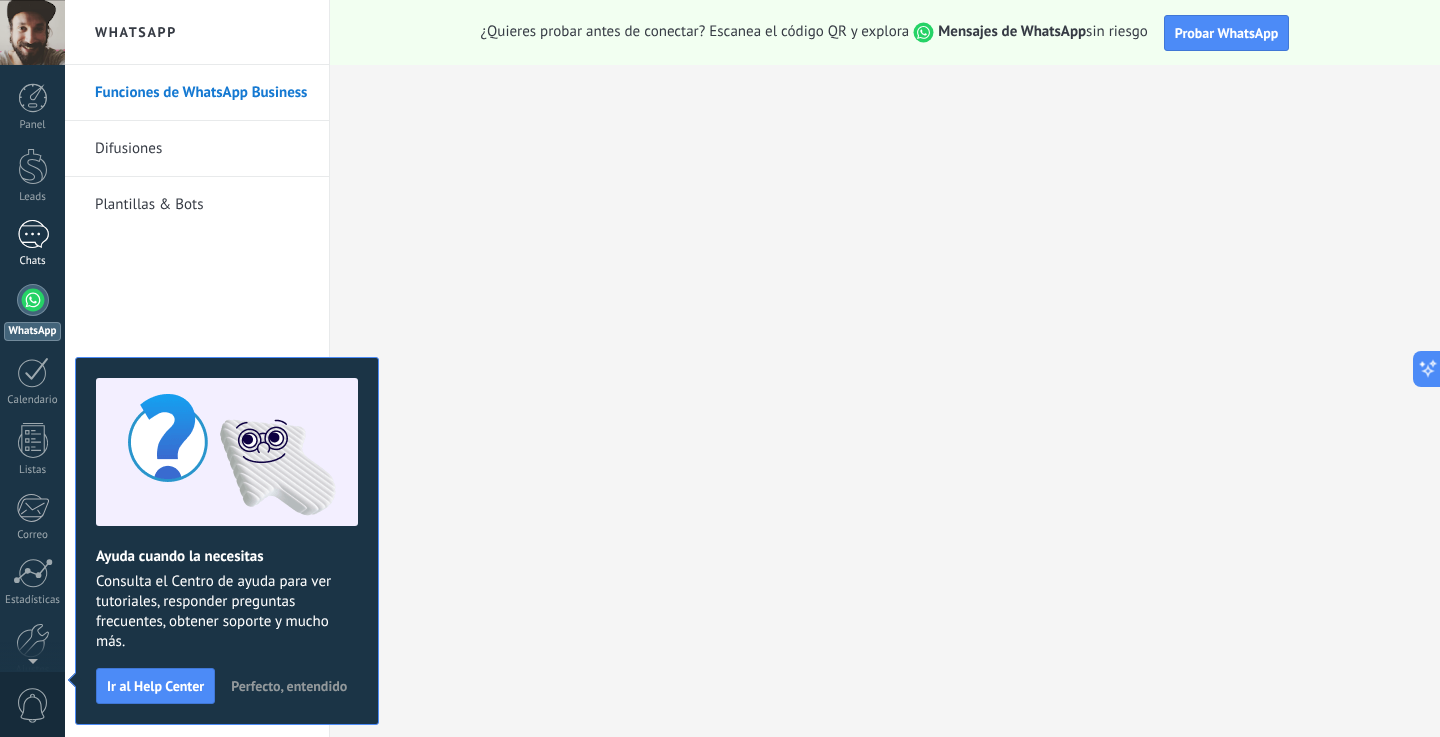 click at bounding box center (33, 234) 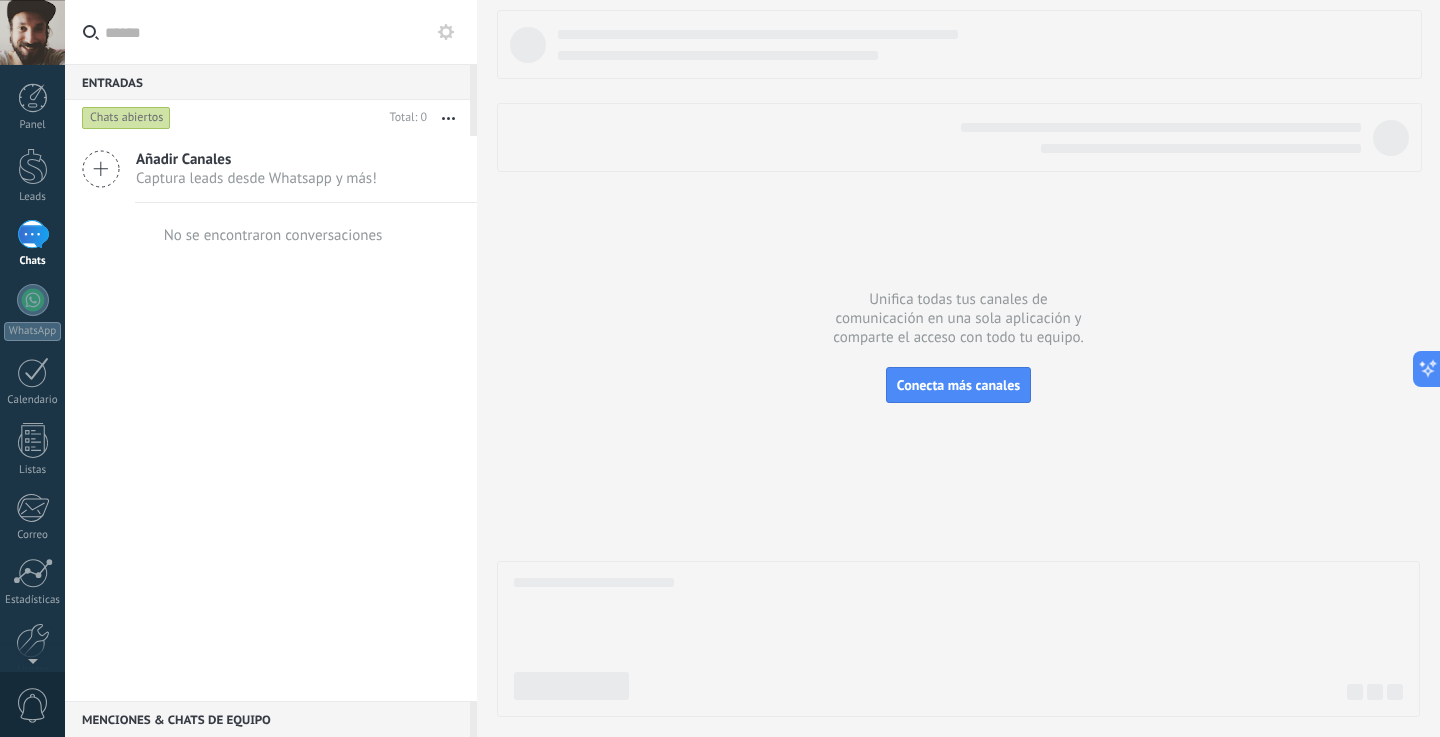 click on "Captura leads desde Whatsapp y más!" at bounding box center [256, 178] 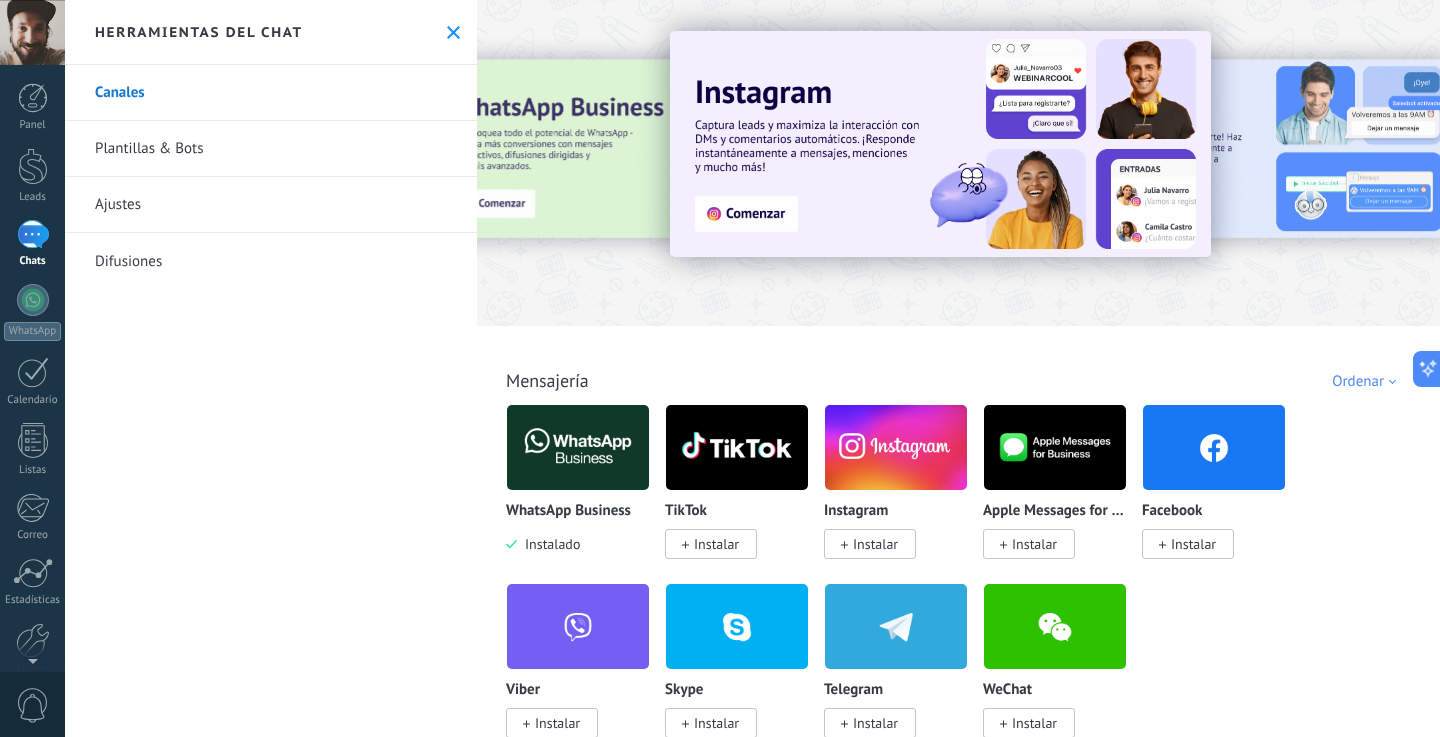 click at bounding box center [453, 32] 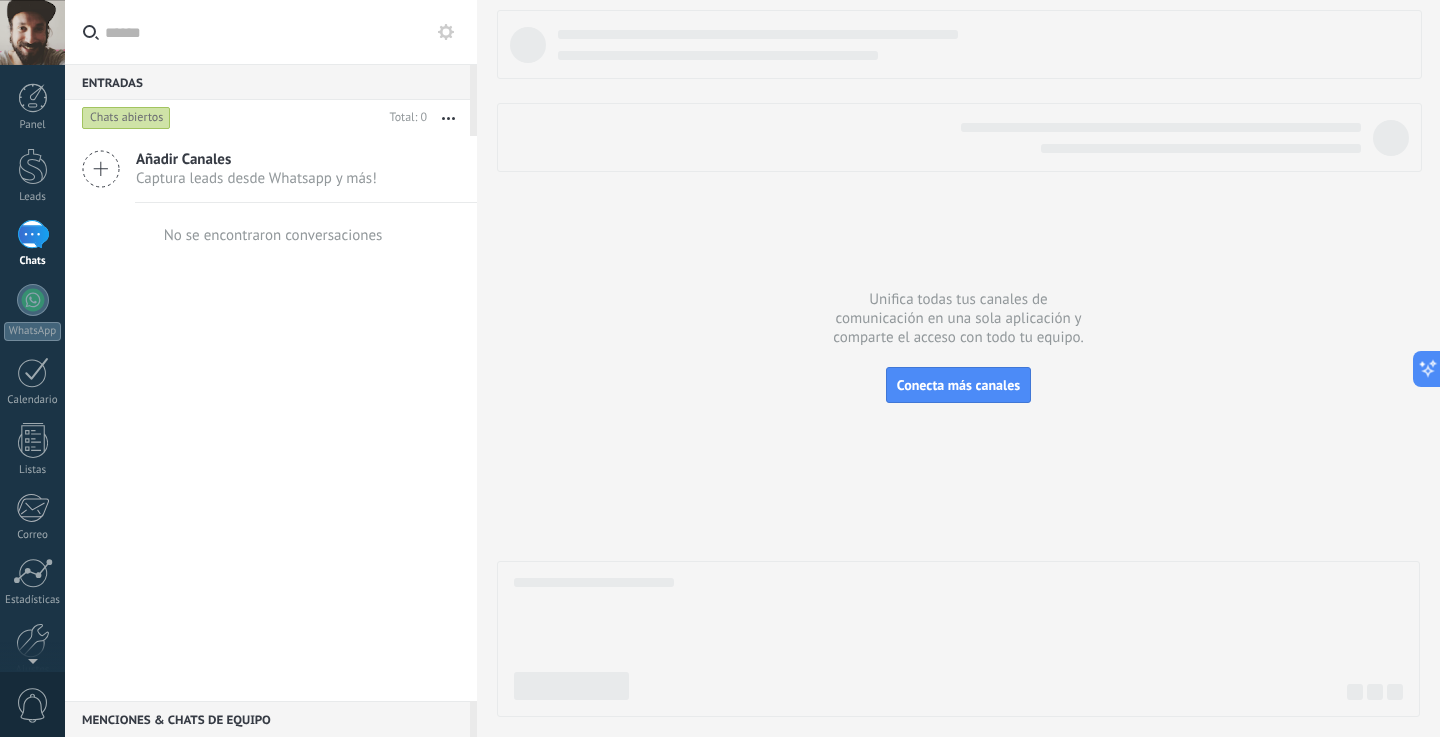 click at bounding box center (33, 234) 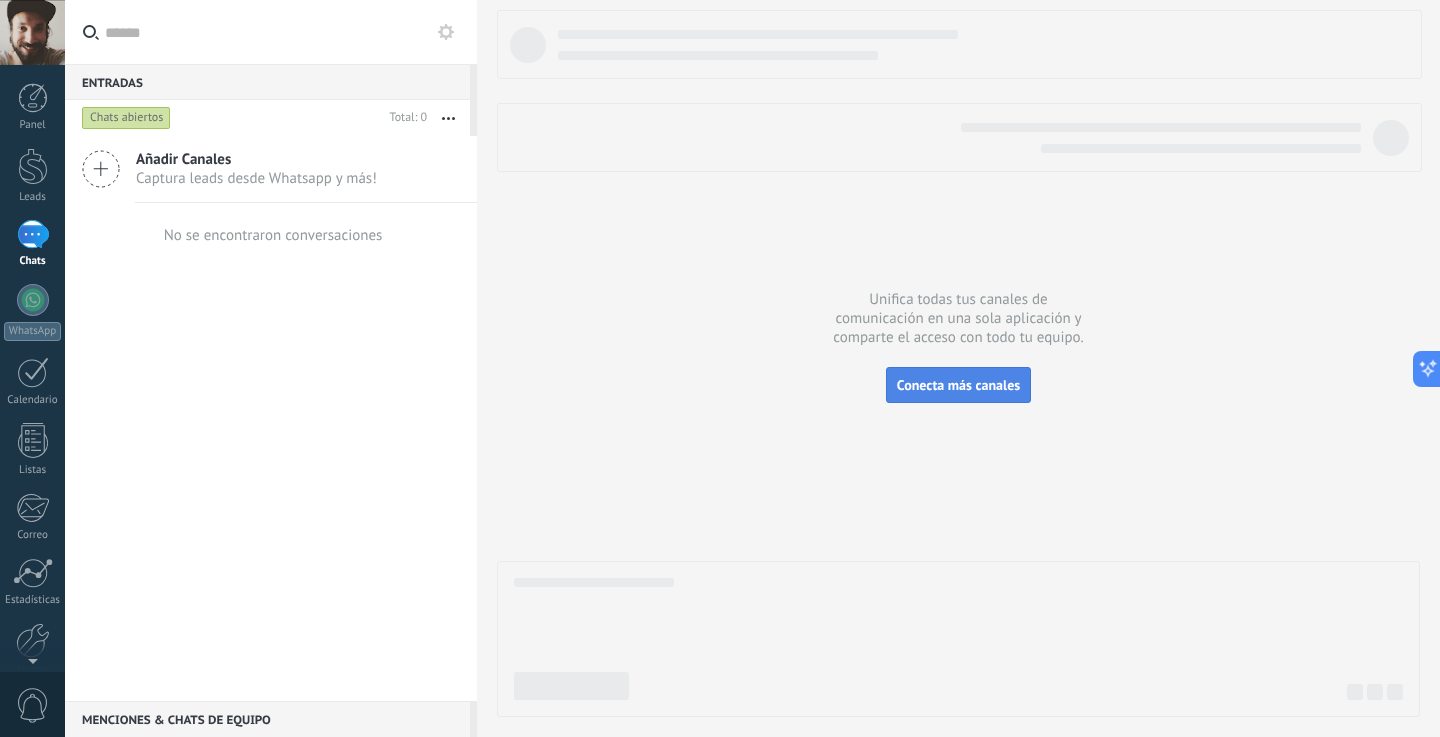 click on "Conecta más canales" at bounding box center [958, 385] 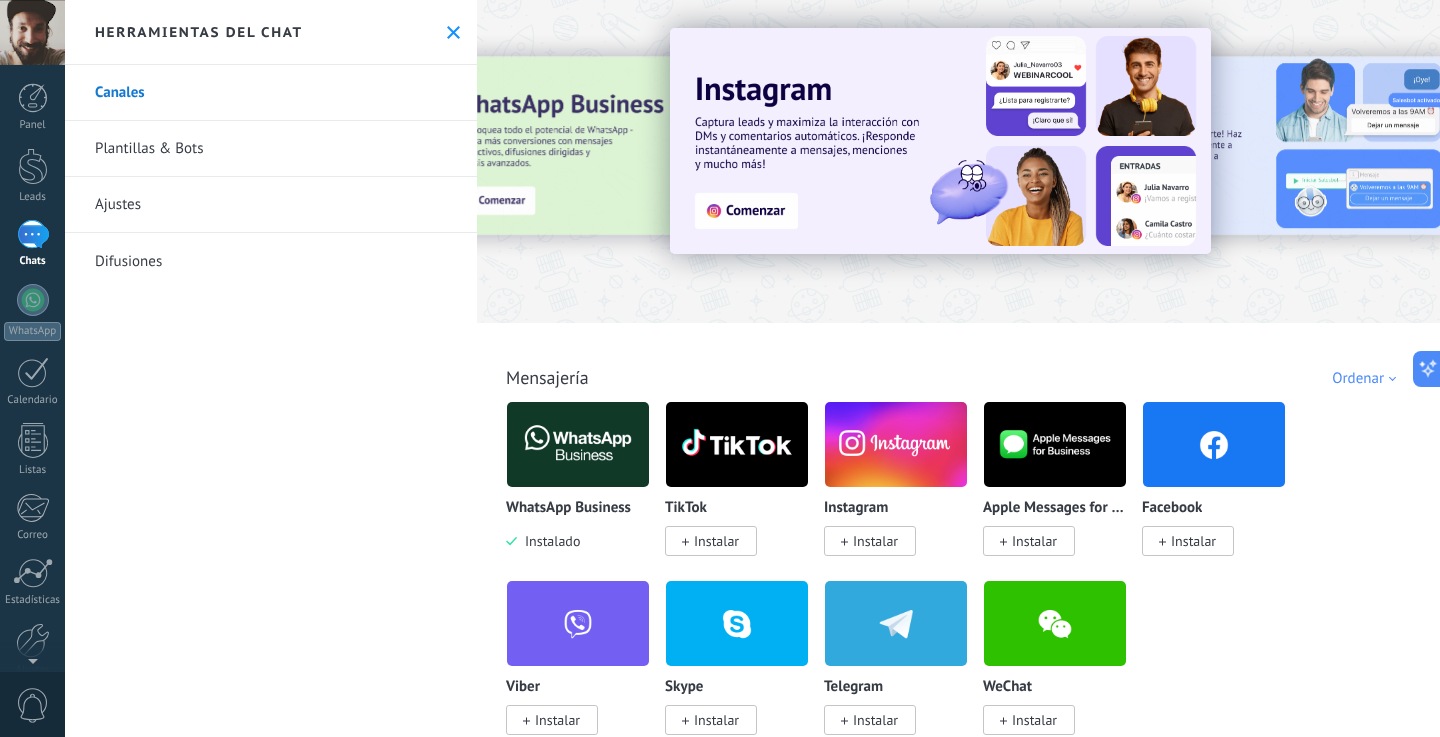 scroll, scrollTop: 0, scrollLeft: 0, axis: both 